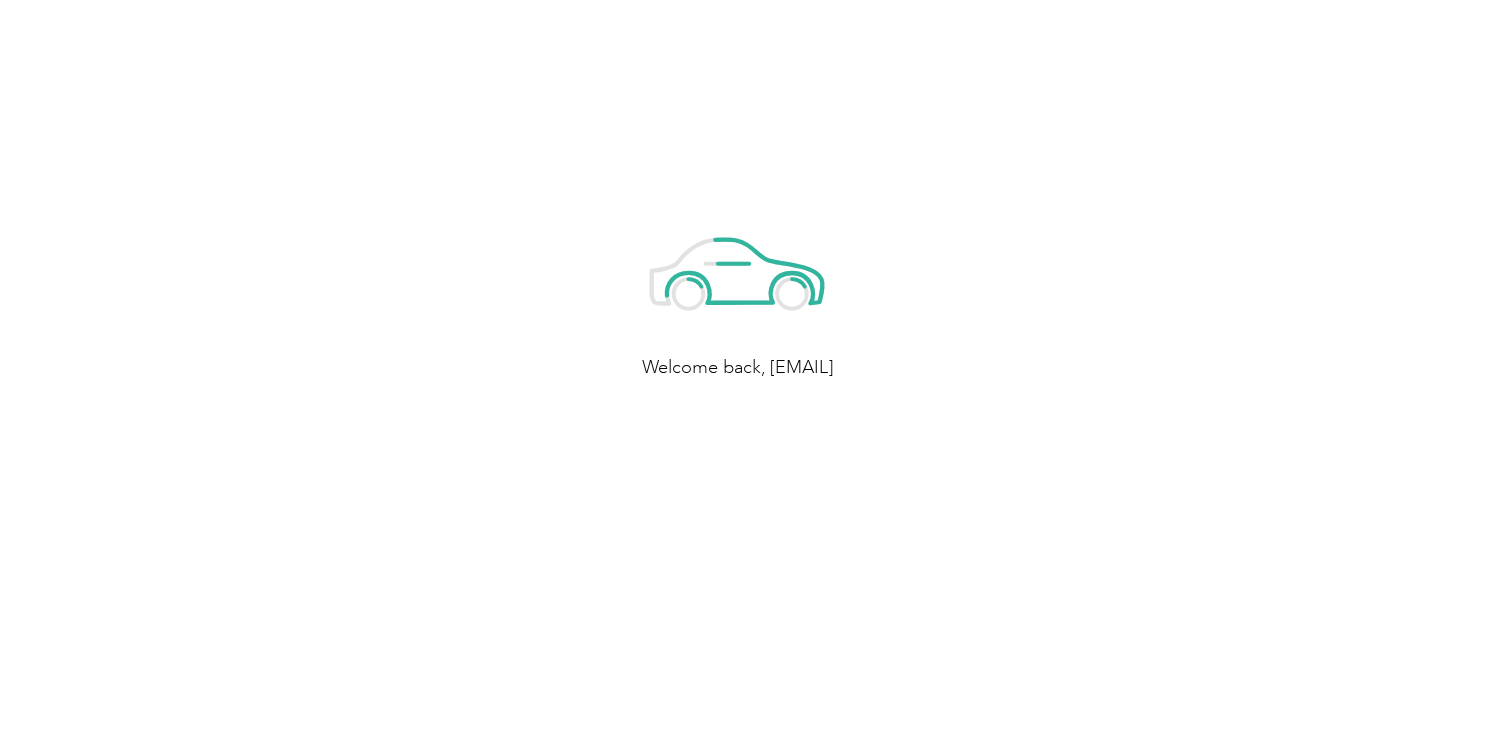 scroll, scrollTop: 0, scrollLeft: 0, axis: both 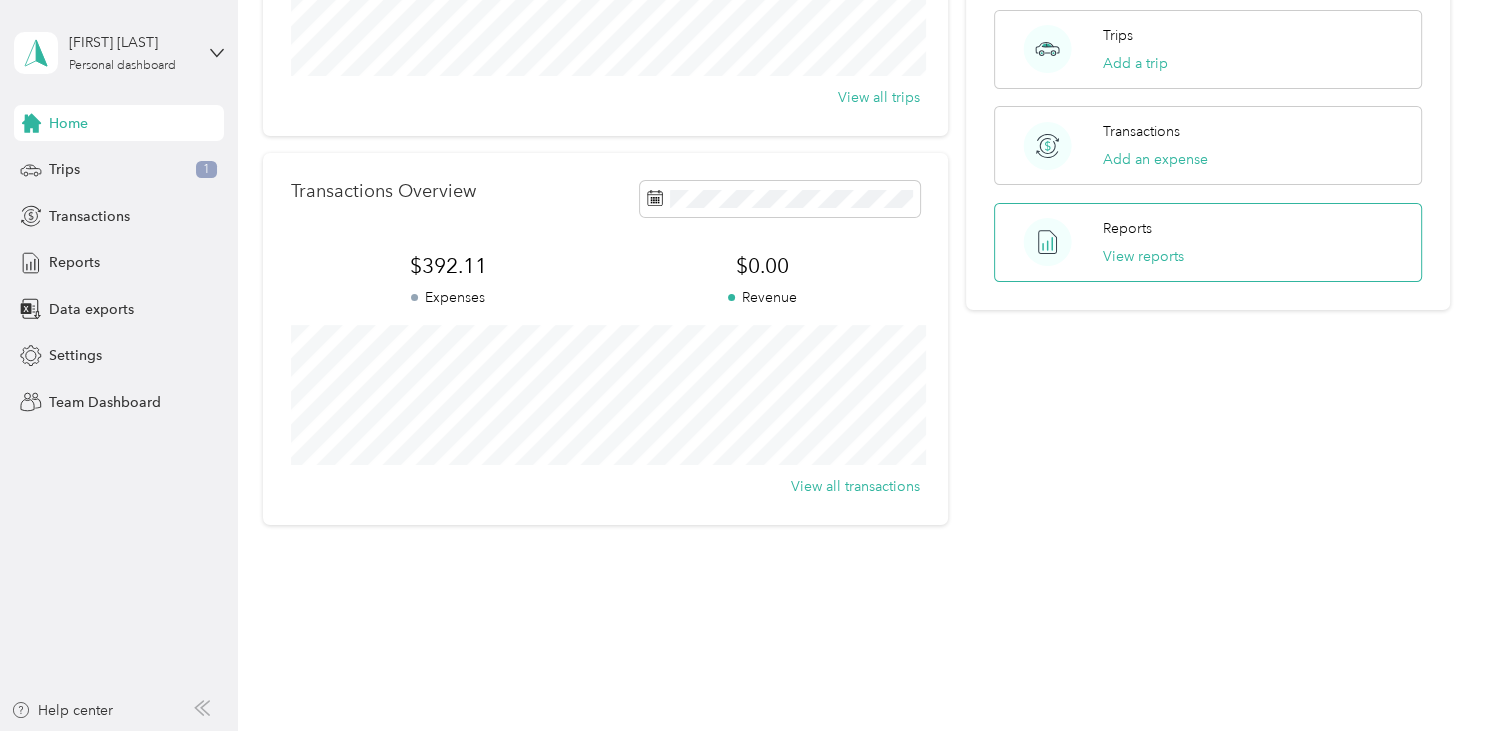 click on "Reports" at bounding box center (1127, 228) 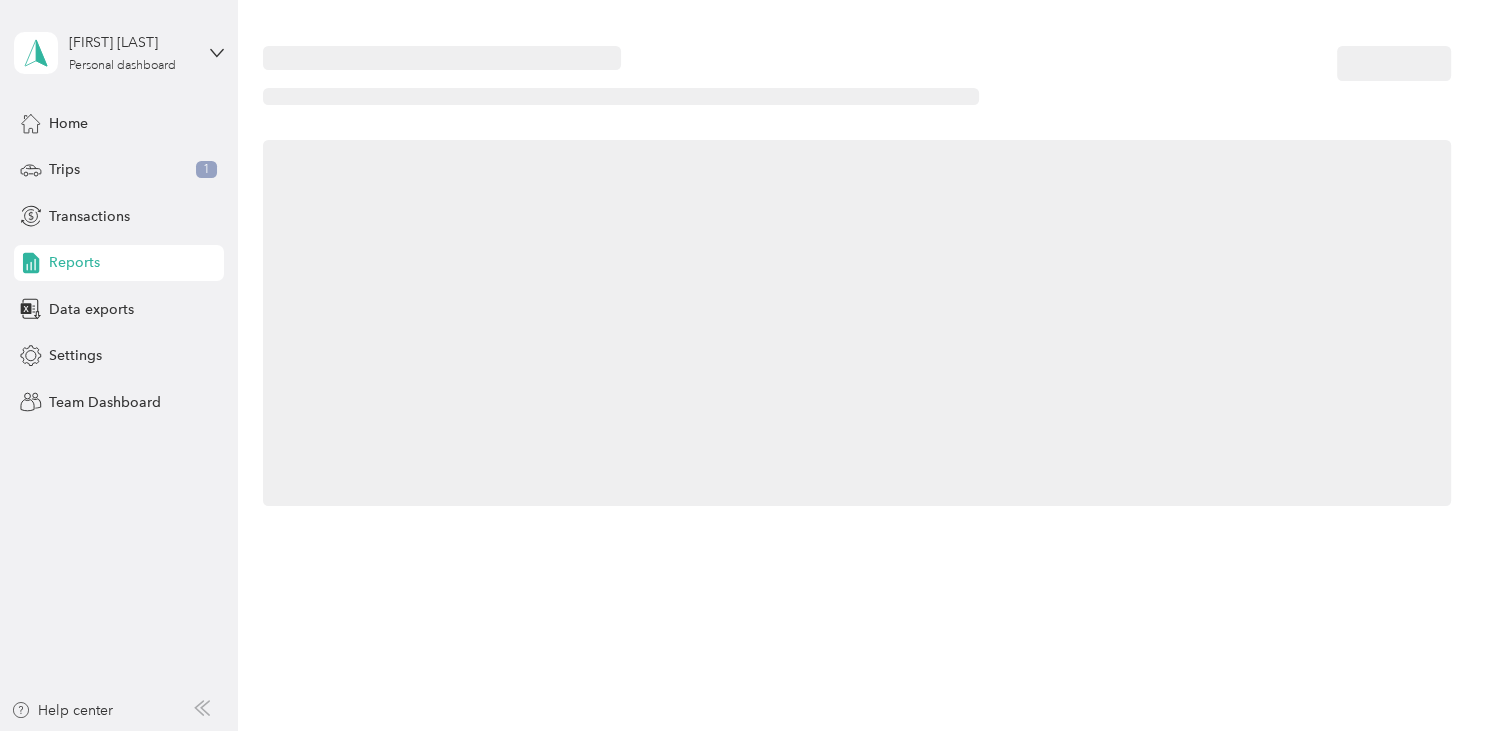 scroll, scrollTop: 0, scrollLeft: 0, axis: both 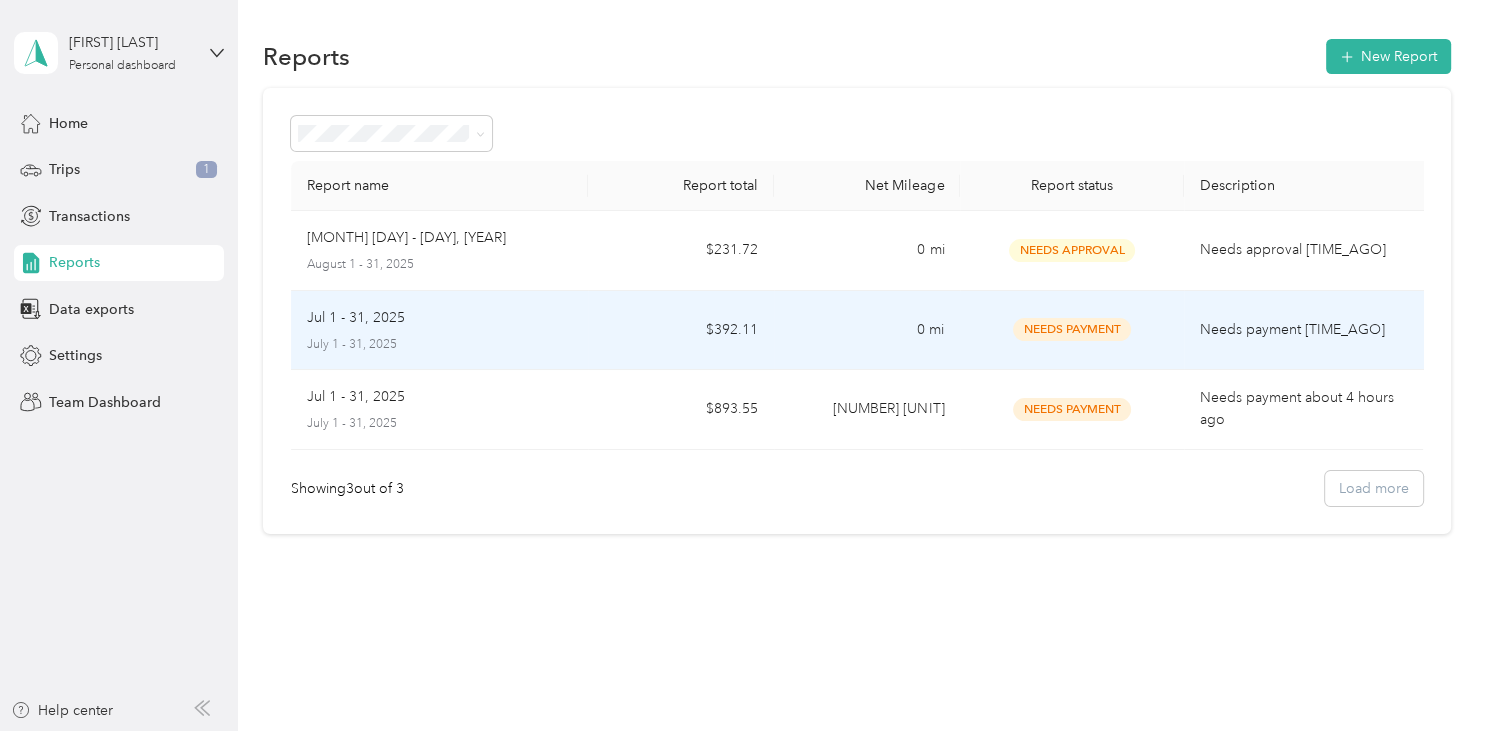 click on "Needs Payment" at bounding box center (1072, 329) 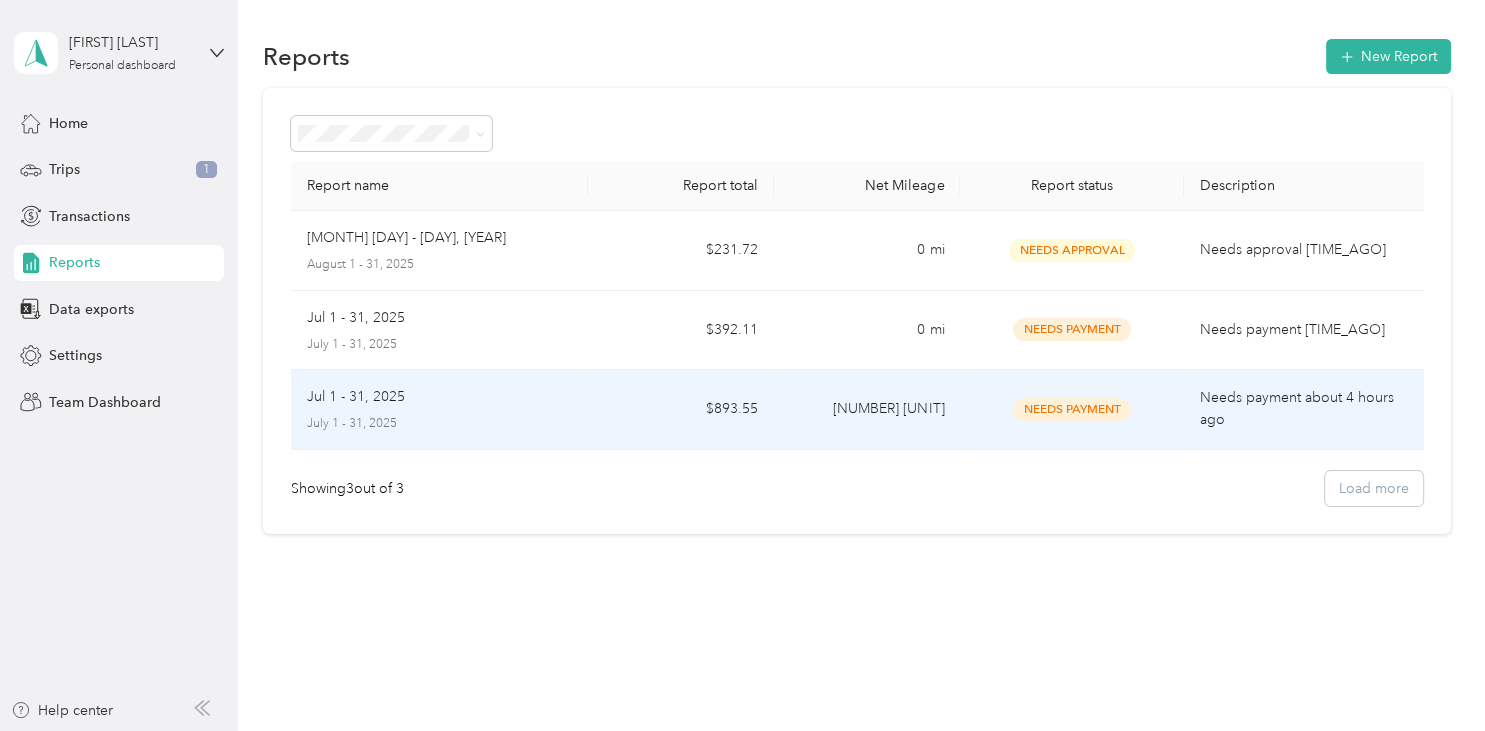 click on "$893.55" at bounding box center (681, 410) 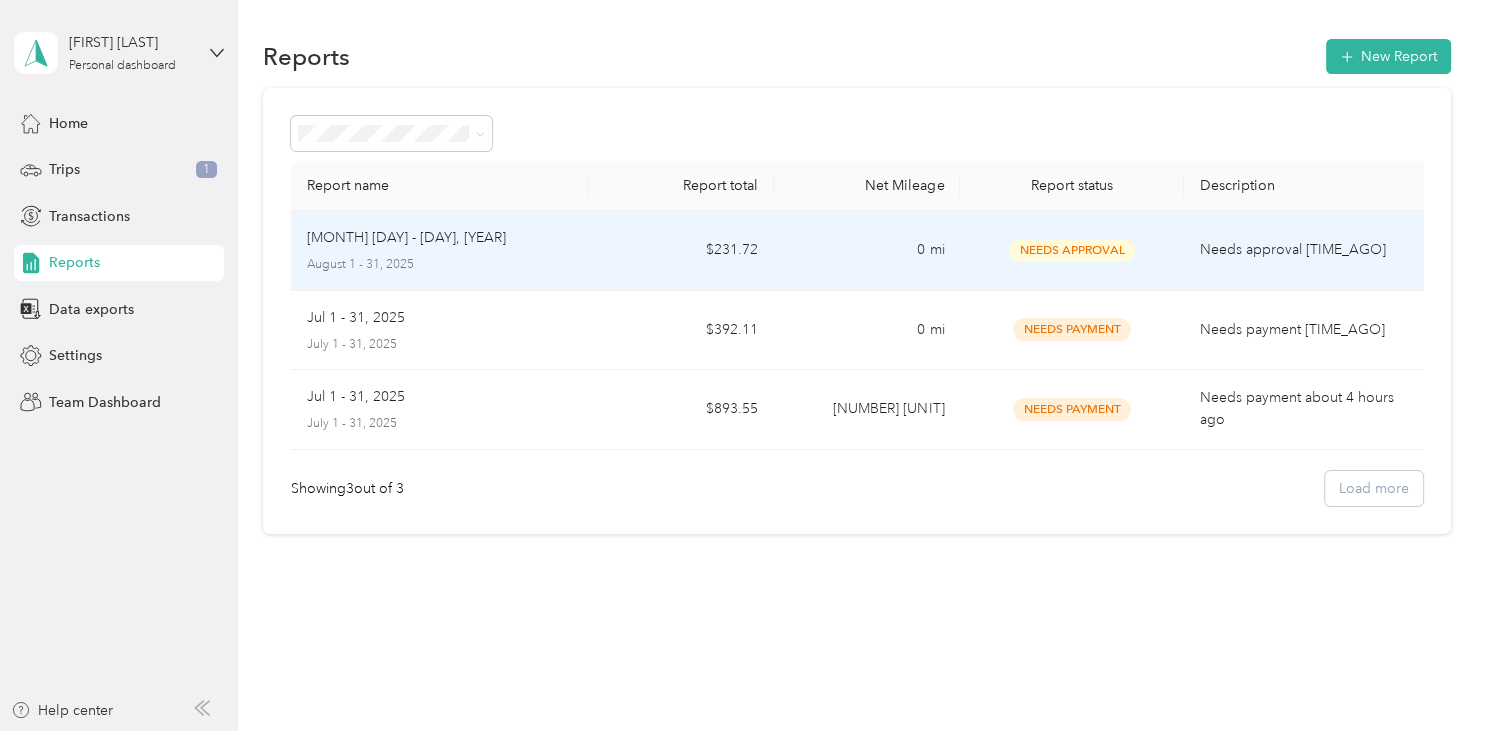 click on "Needs Approval" at bounding box center (1072, 250) 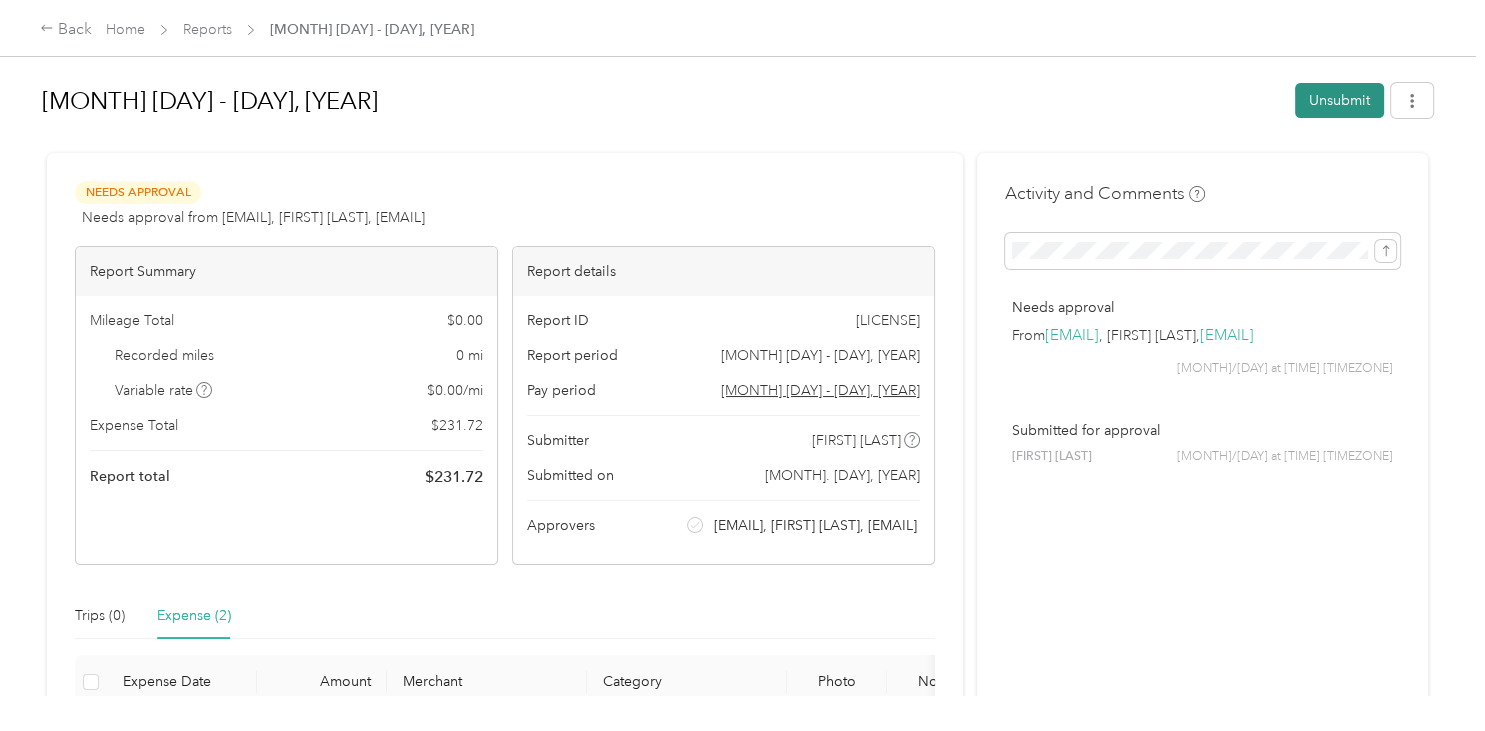 click on "Unsubmit" at bounding box center (1339, 100) 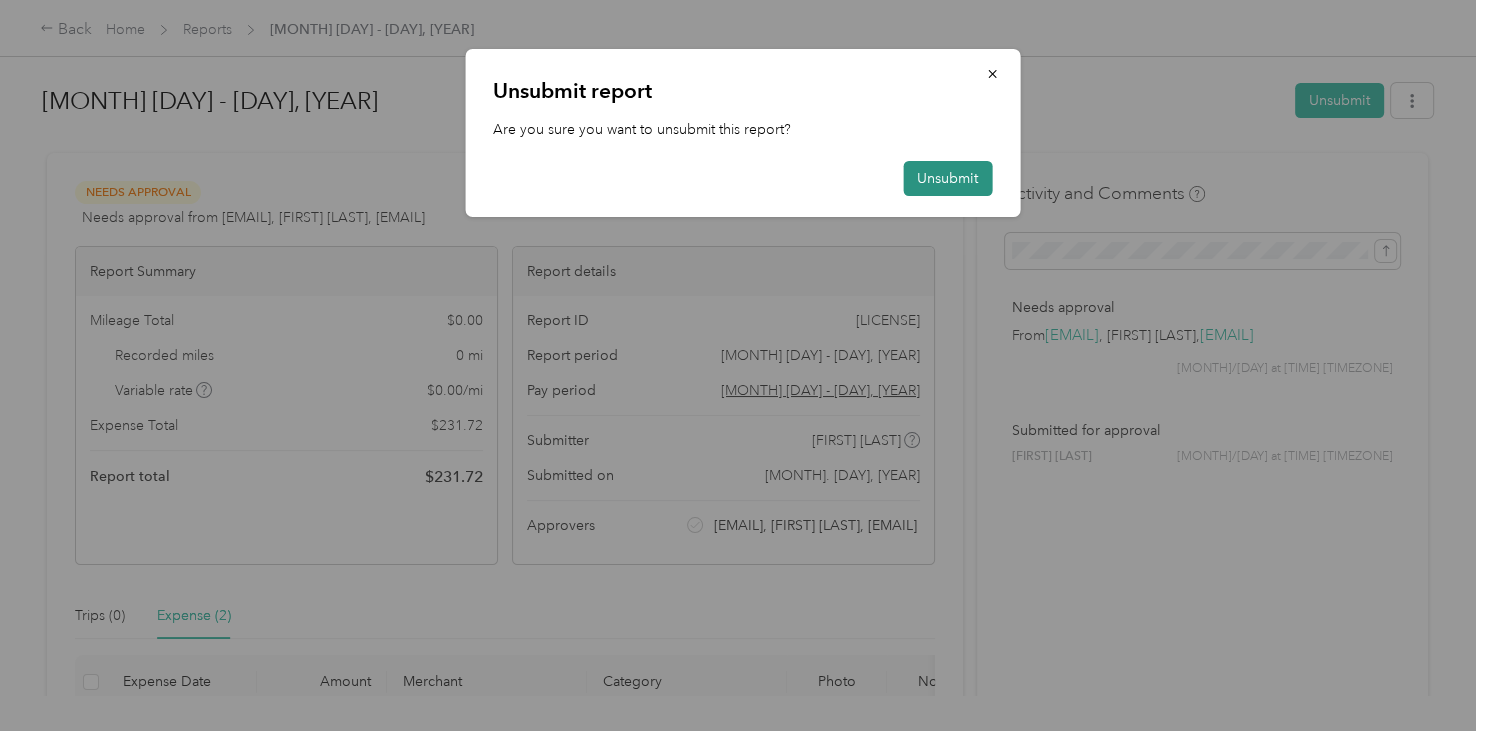 click on "Unsubmit" at bounding box center (947, 178) 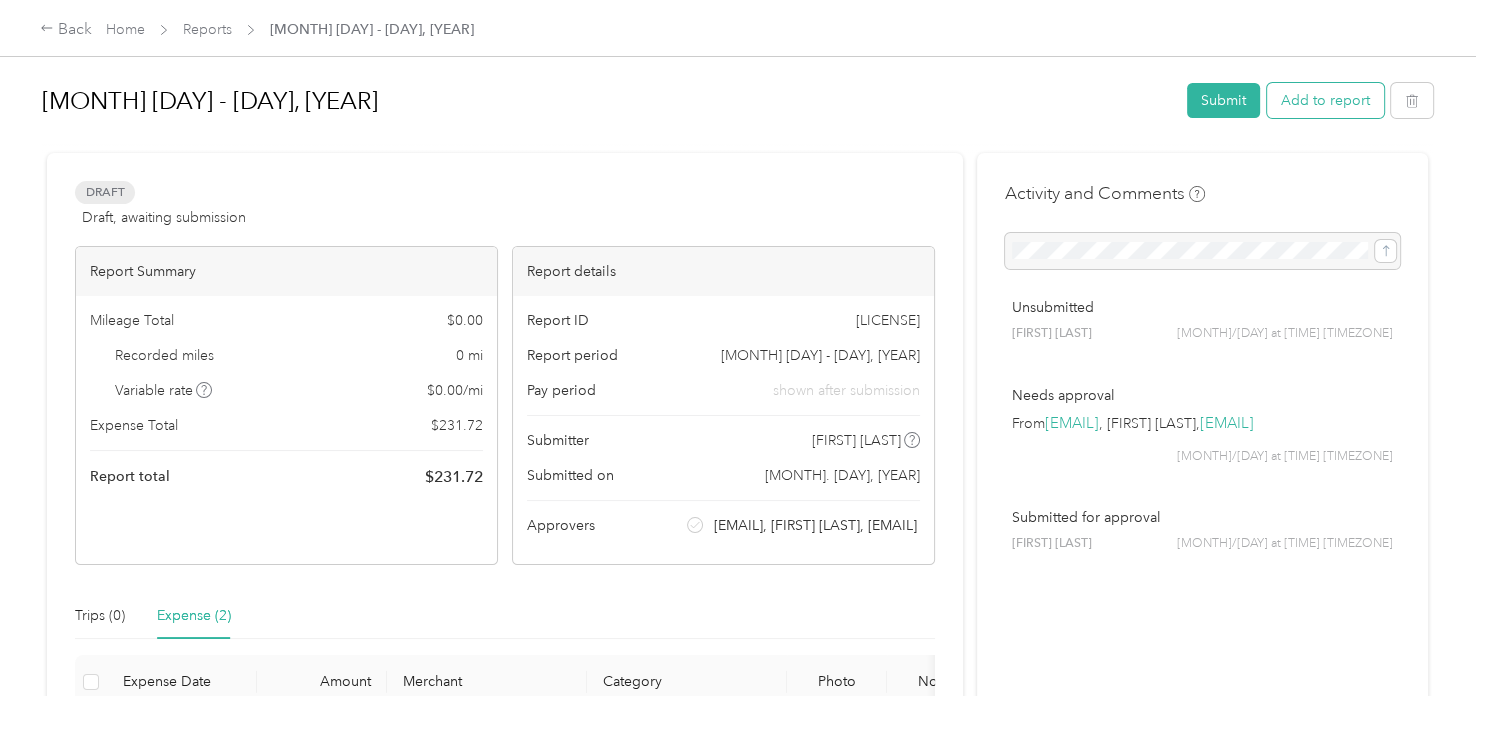 click on "Add to report" at bounding box center [1325, 100] 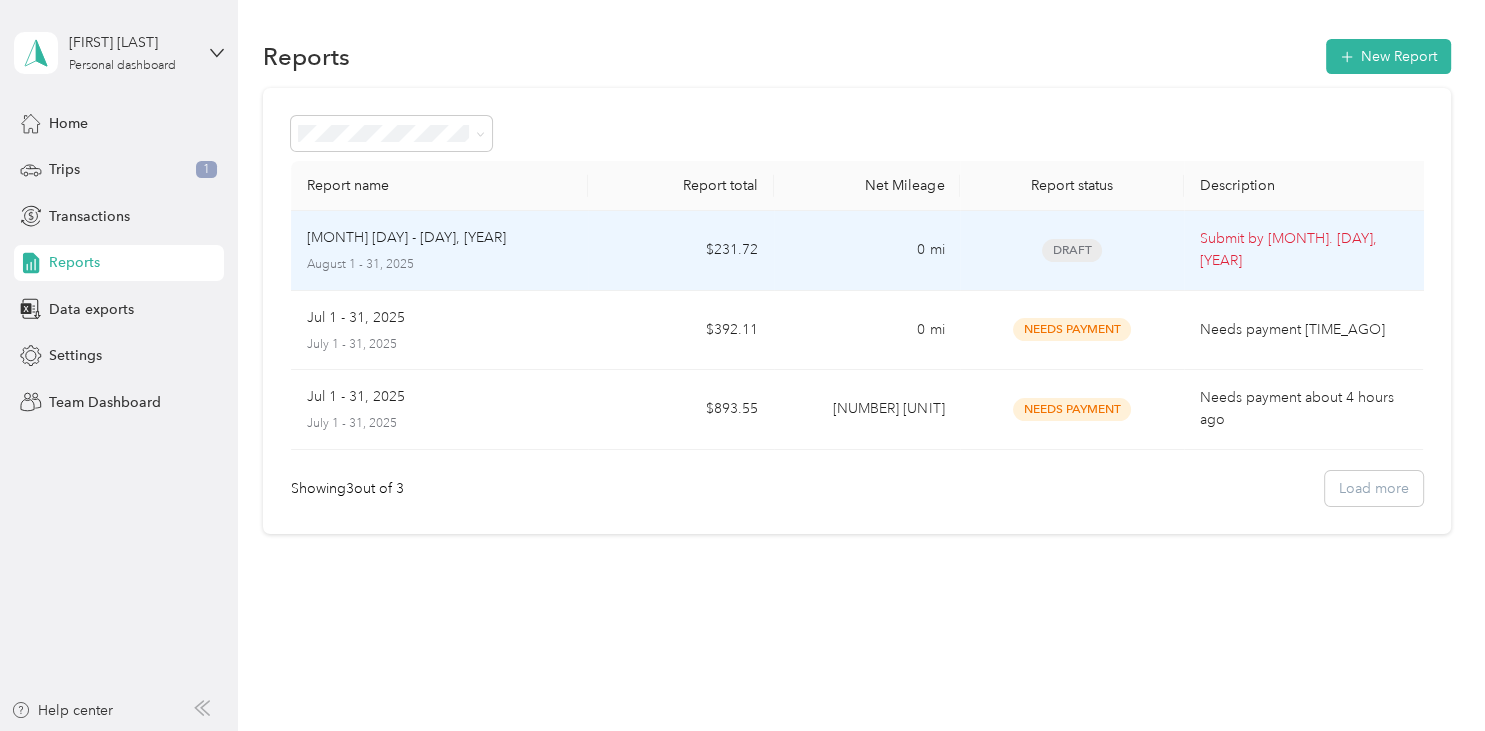 click on "Submit  by   [MONTH]. [DAY], [YEAR]" at bounding box center (1308, 250) 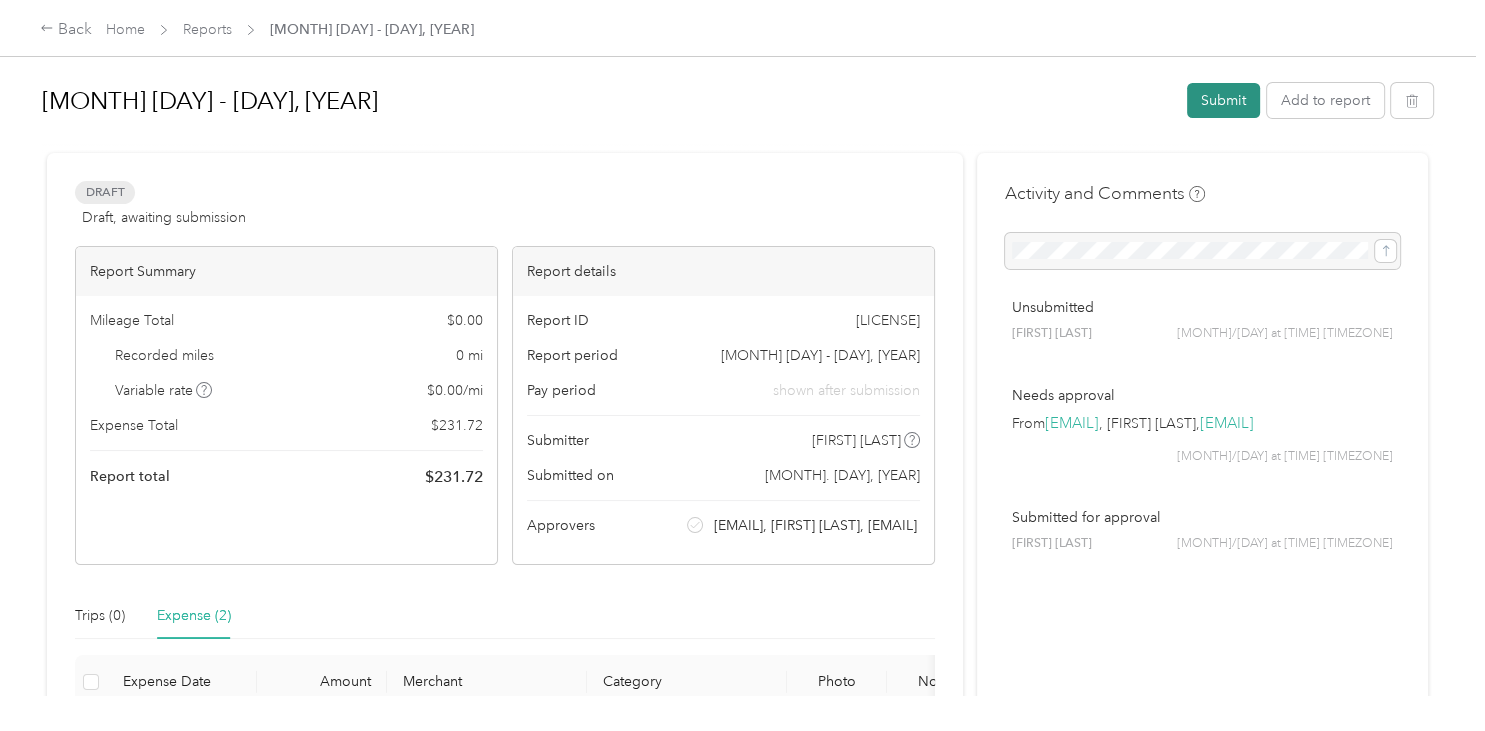 click on "Submit" at bounding box center [1223, 100] 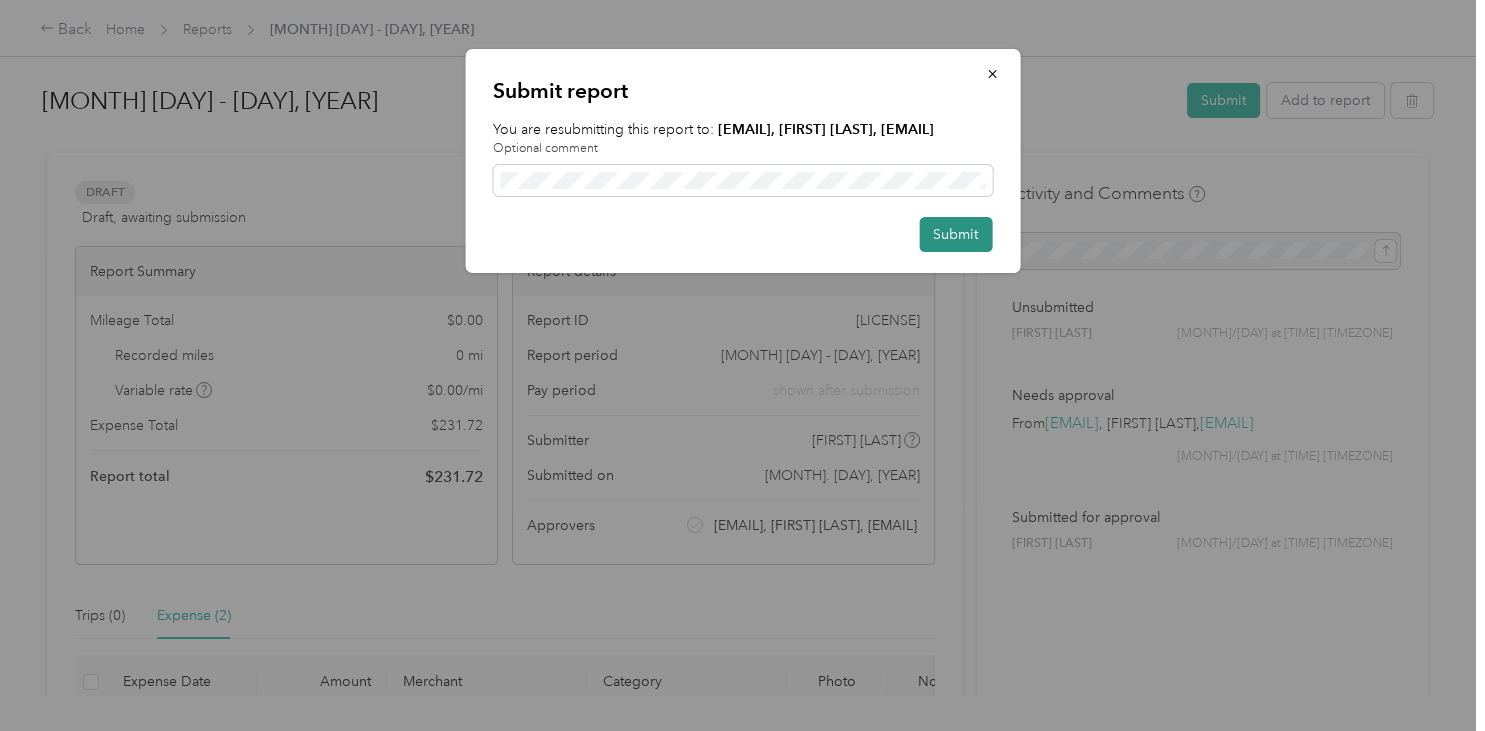click on "Submit" at bounding box center (955, 234) 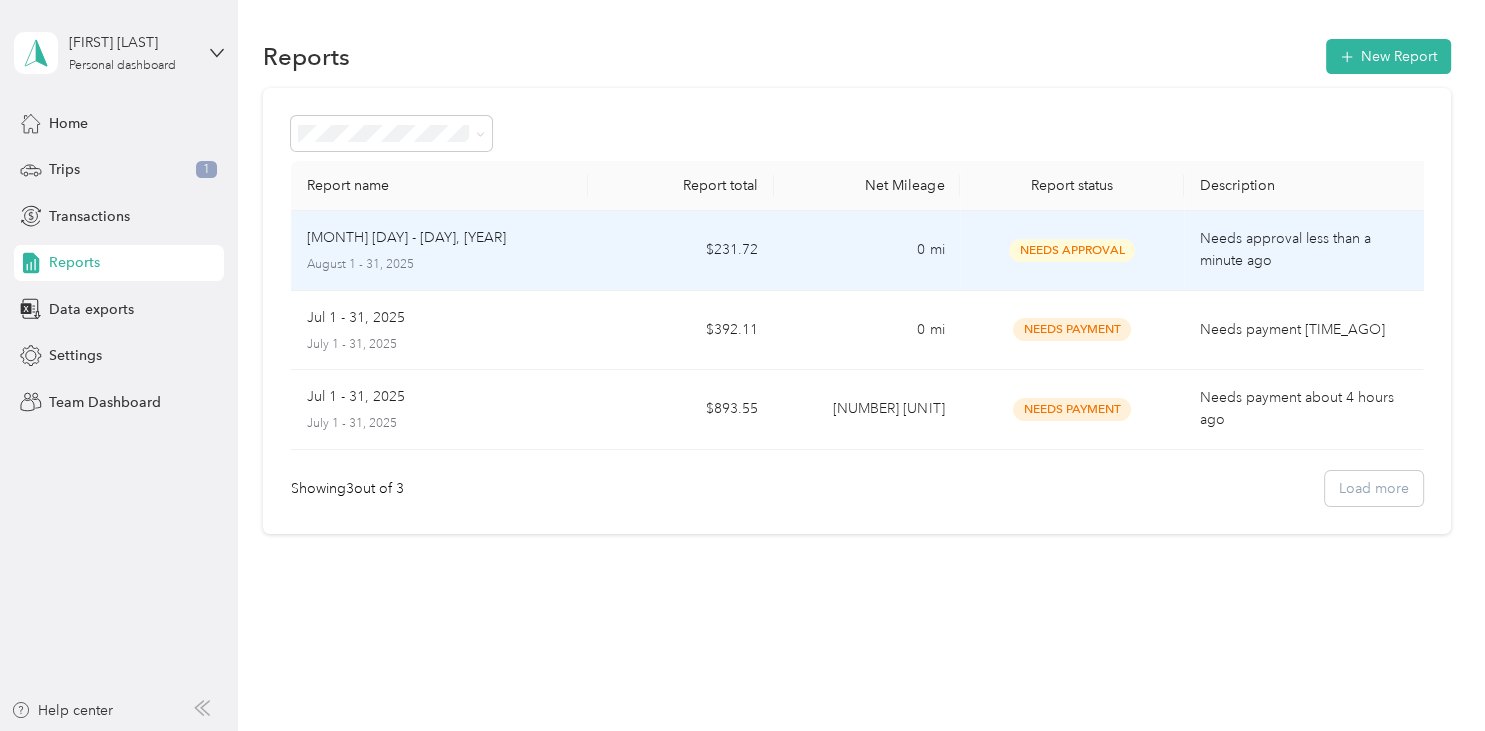 click on "[MONTH] [DAY] - [DAY], [YEAR] [MONTH] [DAY] - [DAY], [YEAR]" at bounding box center [440, 250] 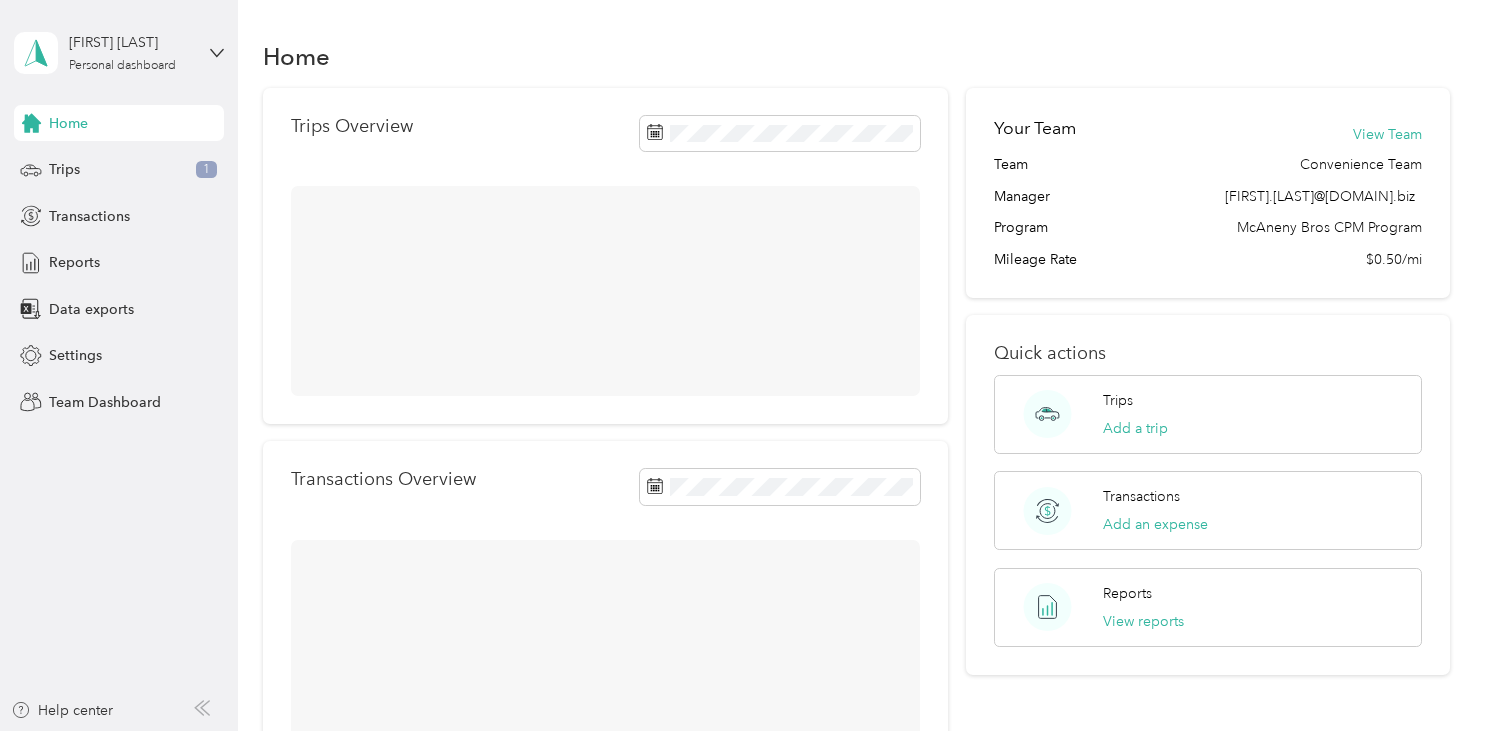 scroll, scrollTop: 0, scrollLeft: 0, axis: both 